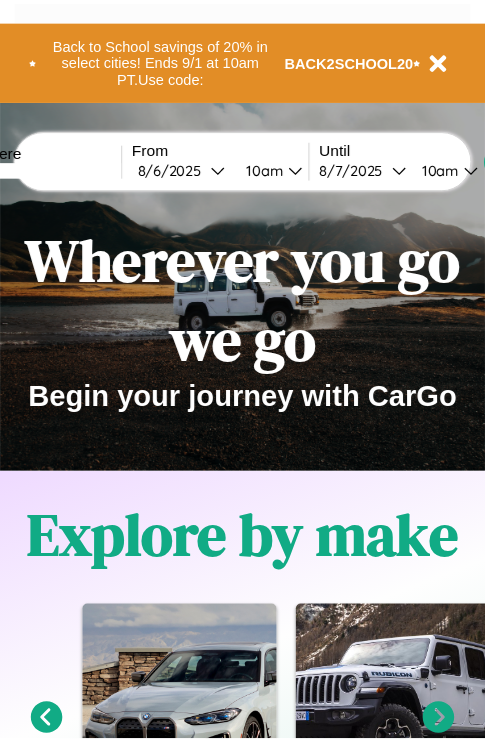 scroll, scrollTop: 0, scrollLeft: 0, axis: both 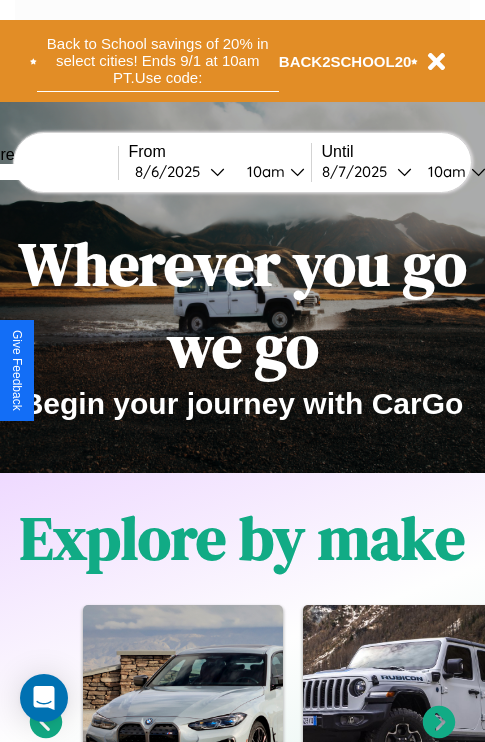 click on "Back to School savings of 20% in select cities! Ends 9/1 at 10am PT.  Use code:" at bounding box center [158, 61] 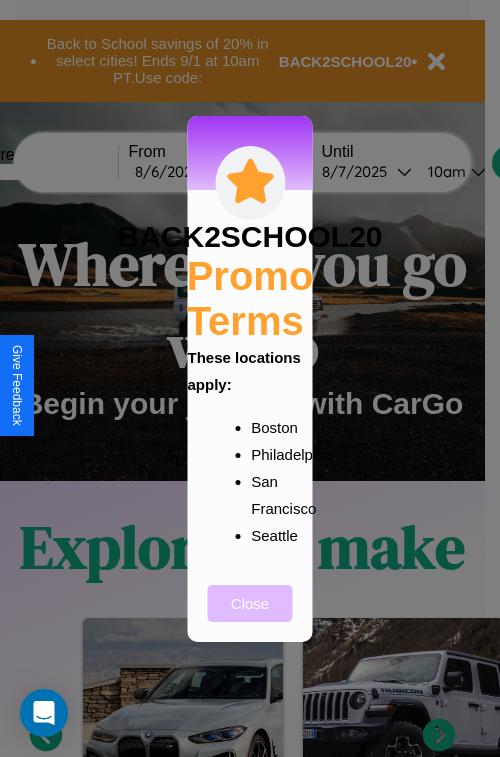 click on "Close" at bounding box center [250, 603] 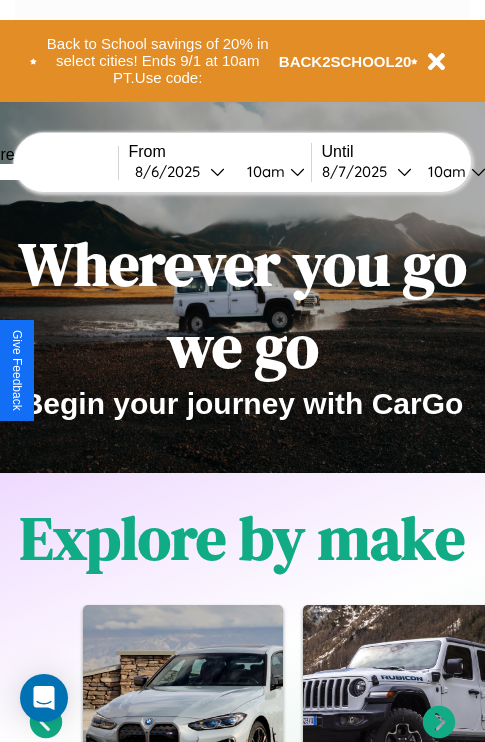click at bounding box center [43, 172] 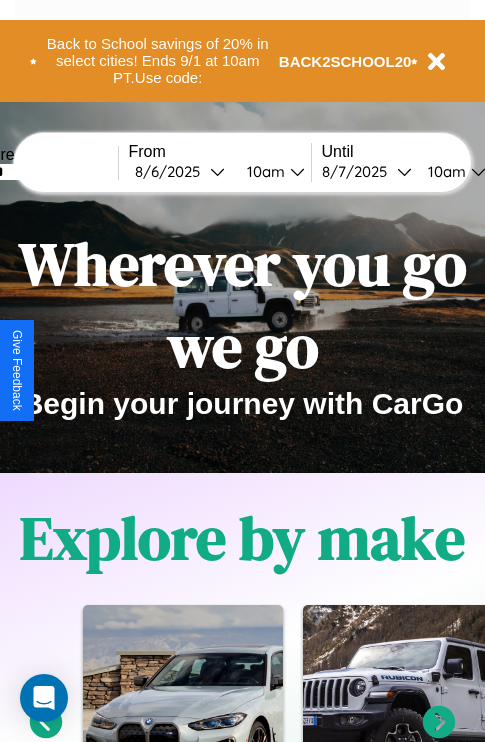type on "******" 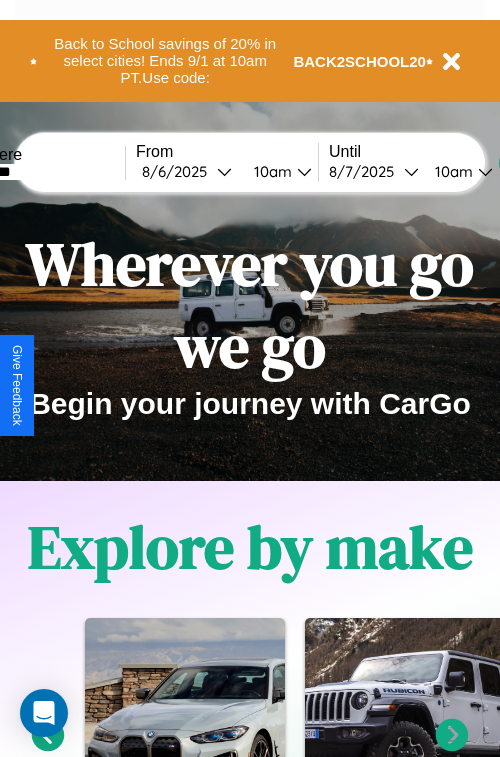 select on "*" 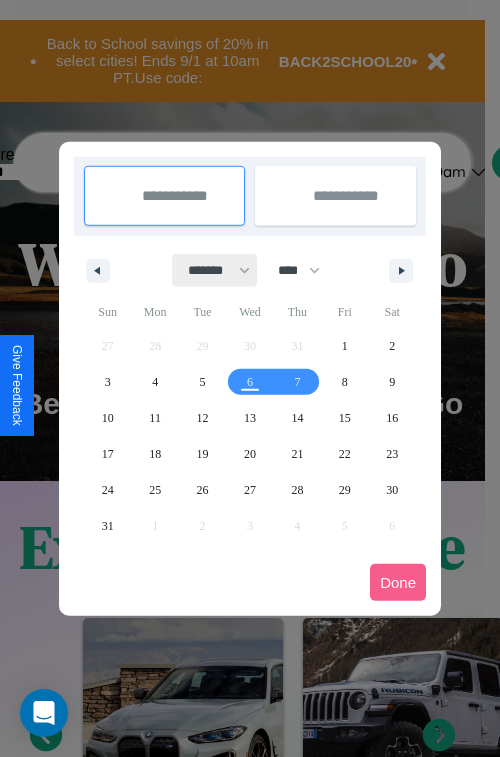 click on "******* ******** ***** ***** *** **** **** ****** ********* ******* ******** ********" at bounding box center (215, 270) 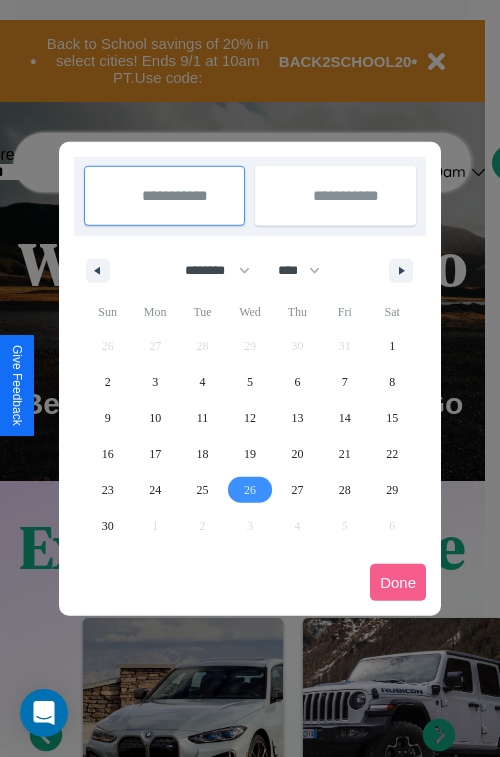 click on "26" at bounding box center [250, 490] 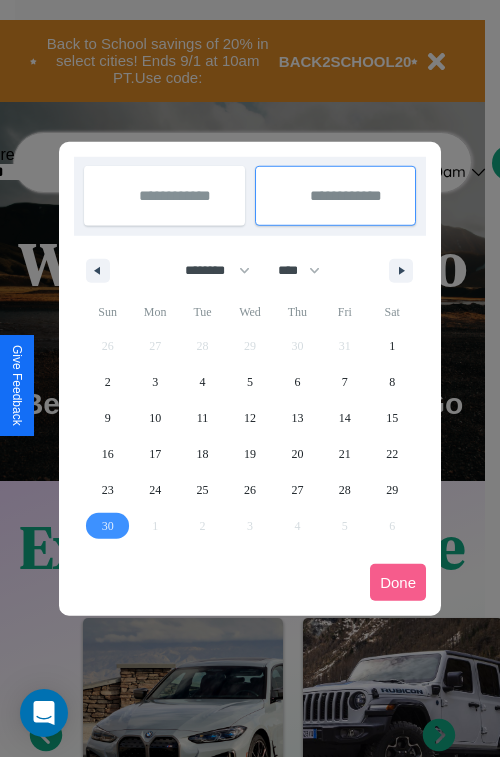 click on "30" at bounding box center (108, 526) 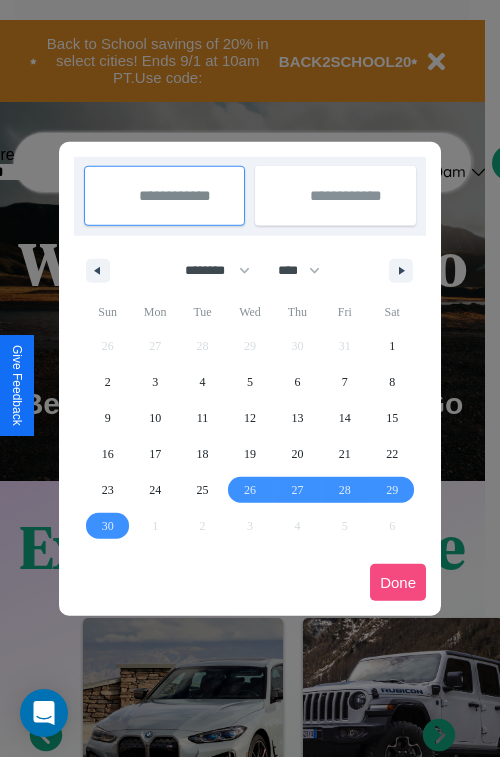 click on "Done" at bounding box center [398, 582] 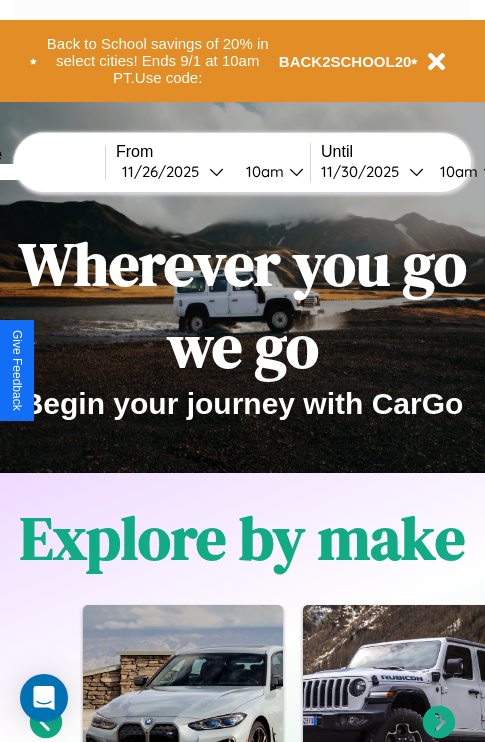click on "10am" at bounding box center [262, 171] 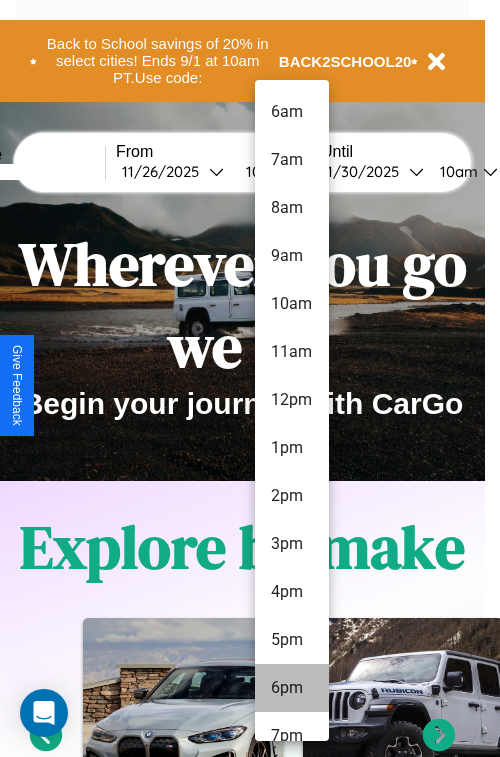 click on "6pm" at bounding box center (292, 688) 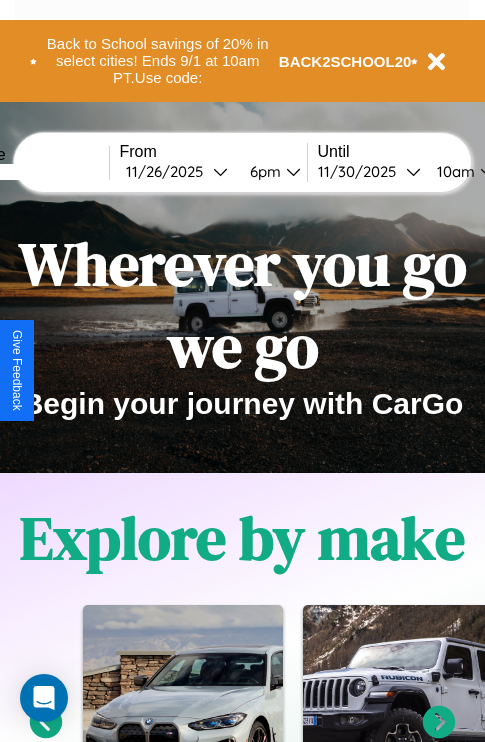 scroll, scrollTop: 0, scrollLeft: 77, axis: horizontal 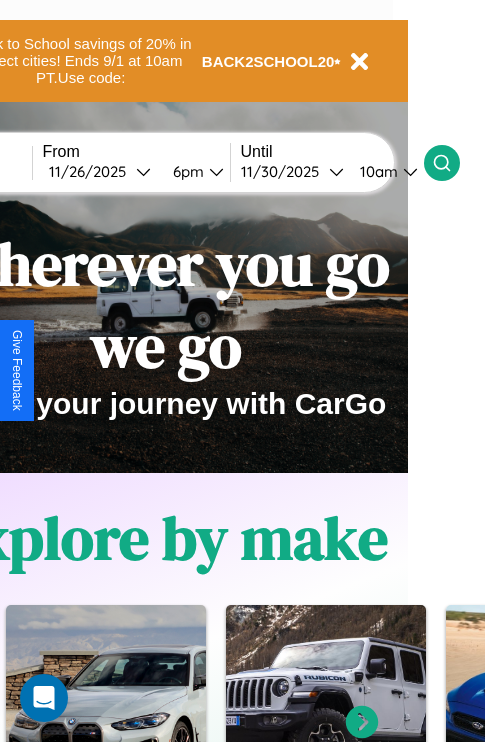 click 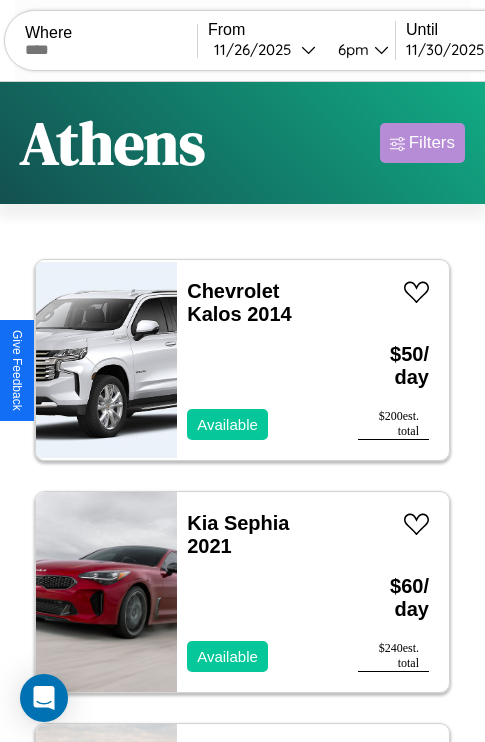 click on "Filters" at bounding box center [432, 143] 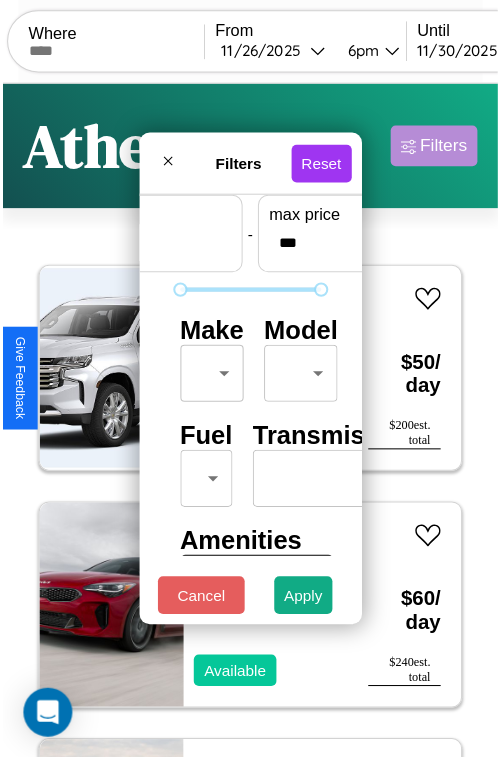 scroll, scrollTop: 59, scrollLeft: 0, axis: vertical 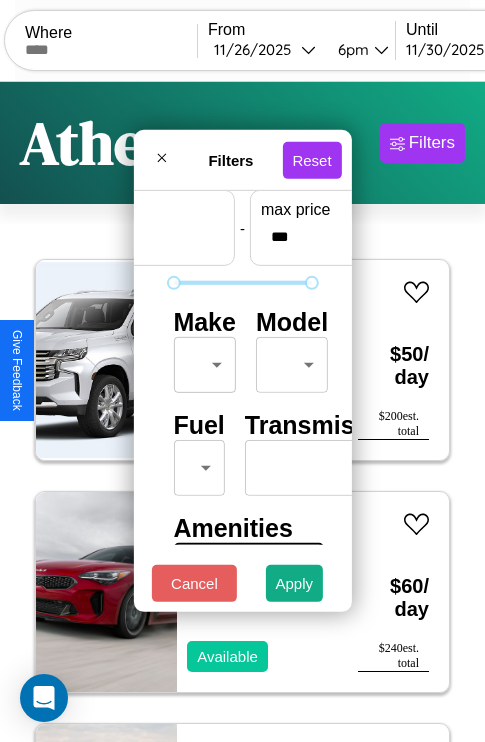 click on "CarGo Where From [DATE] [TIME] Until [DATE] [TIME] Become a Host Login Sign Up [CITY] Filters 42  cars in this area These cars can be picked up in this city. Chevrolet   Kalos   2014 Available $ 50  / day $ 200  est. total Kia   Sephia   2021 Available $ 60  / day $ 240  est. total Bentley   Mulsanne   2022 Available $ 130  / day $ 520  est. total Land Rover   LR2   2023 Available $ 90  / day $ 360  est. total GMC   D7   2014 Available $ 160  / day $ 640  est. total Hummer   H2   2022 Available $ 60  / day $ 240  est. total Ferrari   Portofino M   2016 Available $ 80  / day $ 320  est. total Dodge   Durango   2014 Unavailable $ 60  / day $ 240  est. total Volvo   960 Series   2017 Available $ 40  / day $ 160  est. total Toyota   GR Corolla   2017 Available $ 110  / day $ 440  est. total Lexus   UX   2018 Available $ 30  / day $ 120  est. total Acura   RLX   2024 Available $ 80  / day $ 320  est. total Jaguar   XJ12   2014 Unavailable $ 100  / day $ 400  est. total Alfa Romeo   Tonale   2016 $ 160 $" at bounding box center (242, 412) 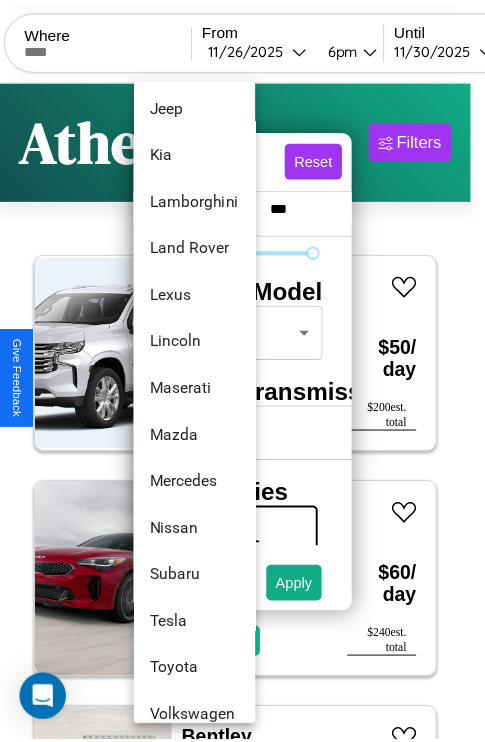 scroll, scrollTop: 1083, scrollLeft: 0, axis: vertical 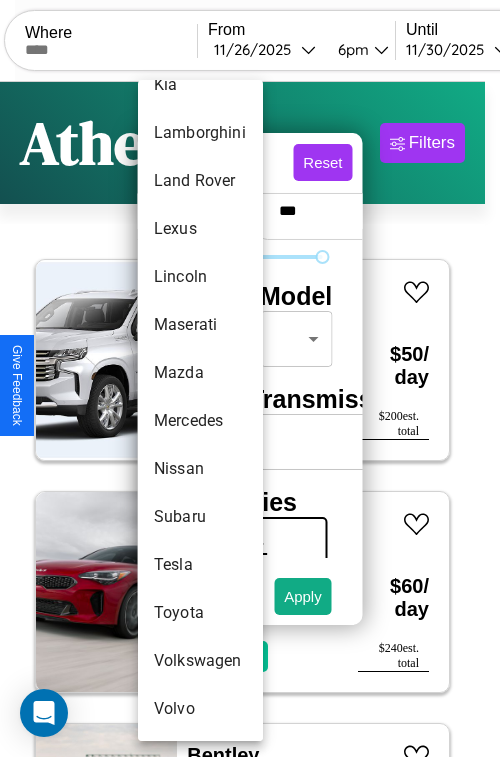 click on "Toyota" at bounding box center (200, 613) 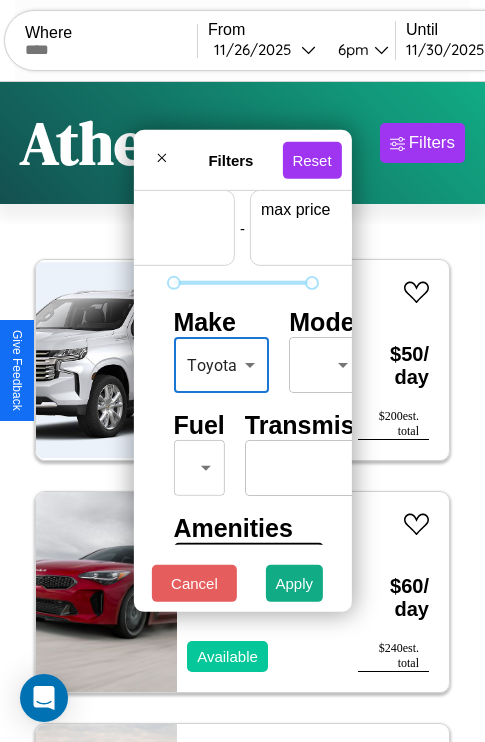 scroll, scrollTop: 59, scrollLeft: 124, axis: both 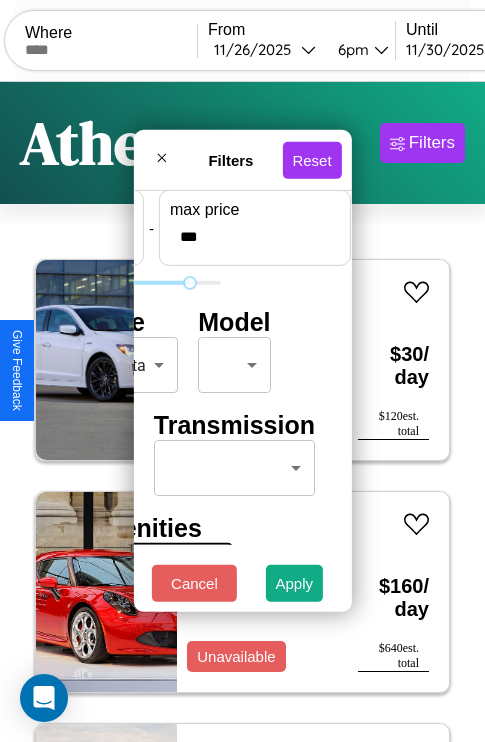 type on "***" 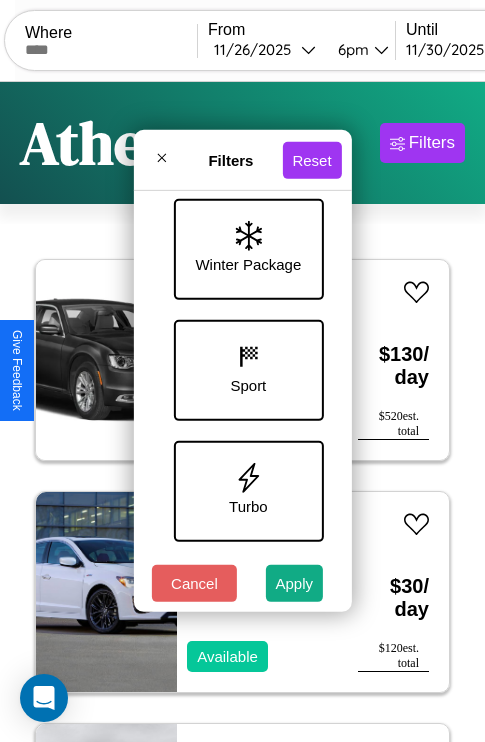 scroll, scrollTop: 772, scrollLeft: 0, axis: vertical 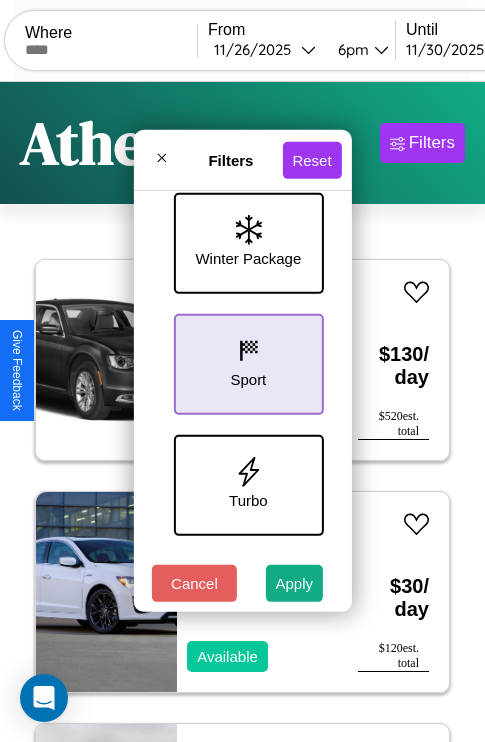 type on "**" 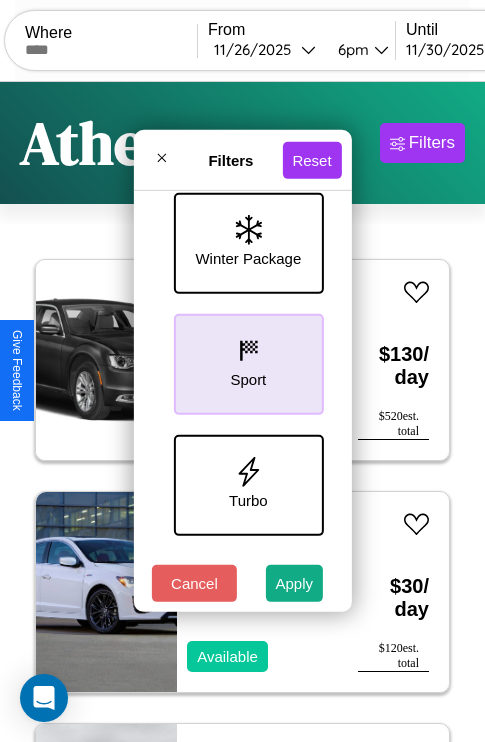 scroll, scrollTop: 893, scrollLeft: 0, axis: vertical 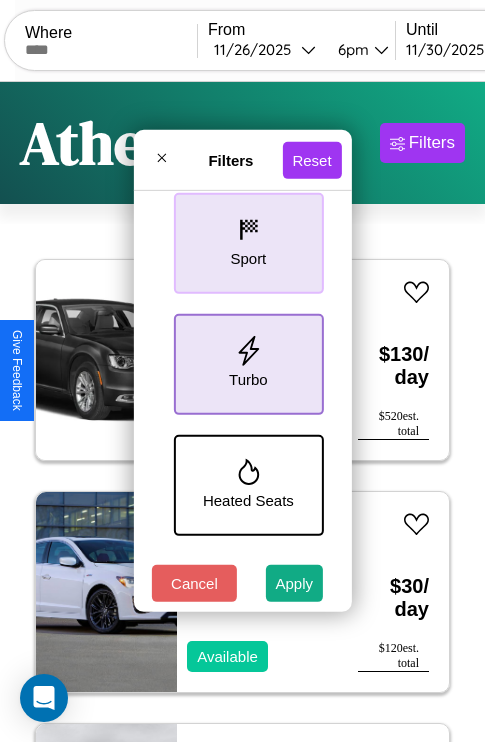 click 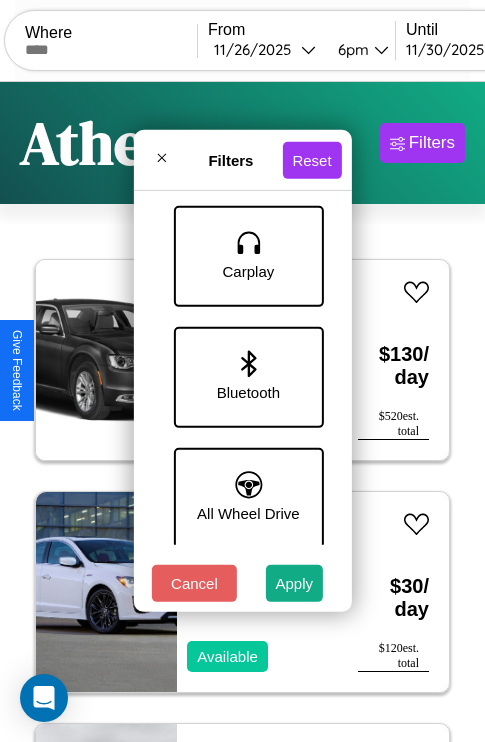 scroll, scrollTop: 1374, scrollLeft: 0, axis: vertical 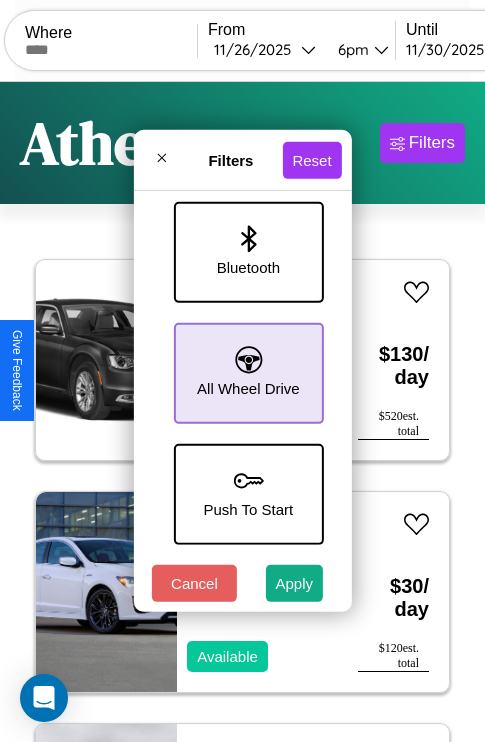 click 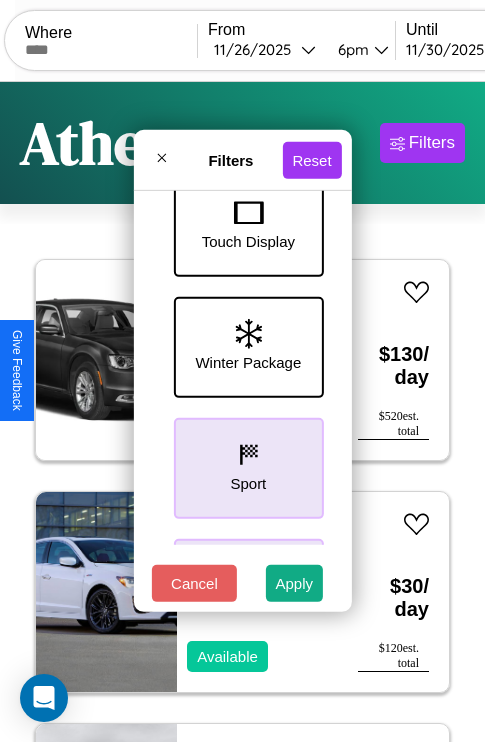 scroll, scrollTop: 651, scrollLeft: 0, axis: vertical 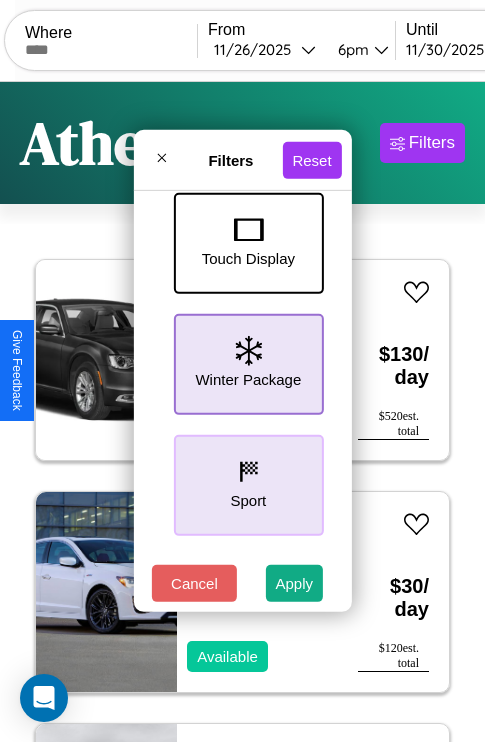 click 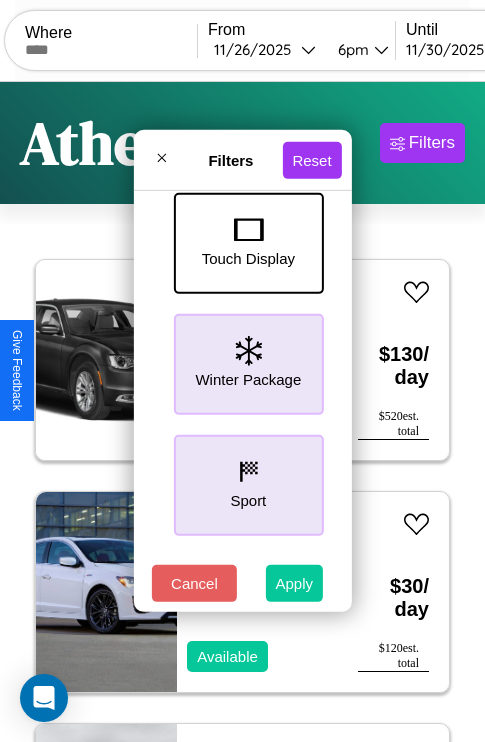 click on "Apply" at bounding box center (295, 583) 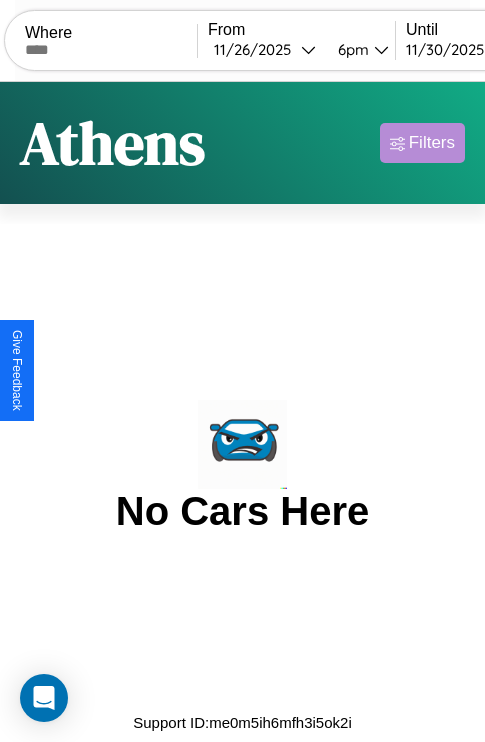 click on "Filters" at bounding box center (432, 143) 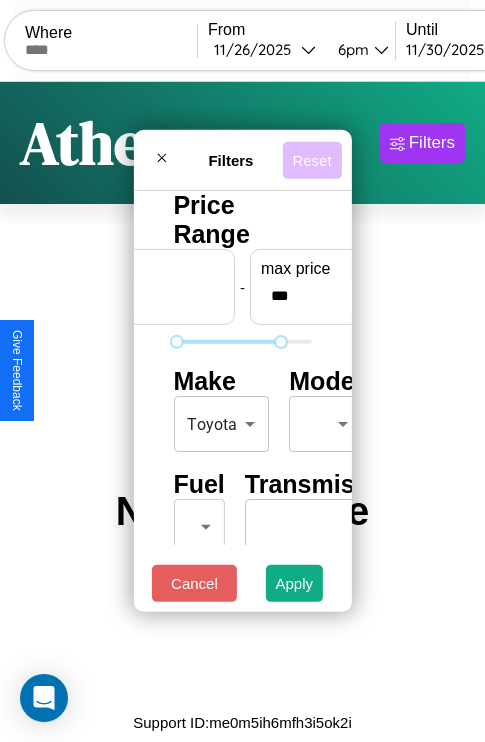 click on "Reset" at bounding box center [311, 159] 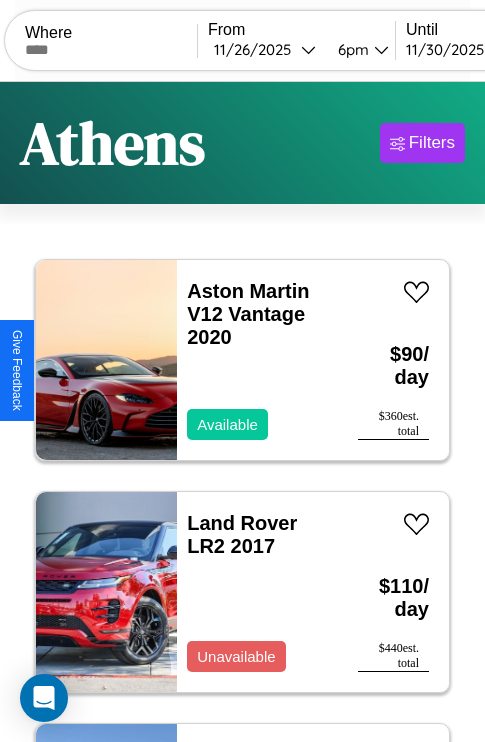 scroll, scrollTop: 66, scrollLeft: 0, axis: vertical 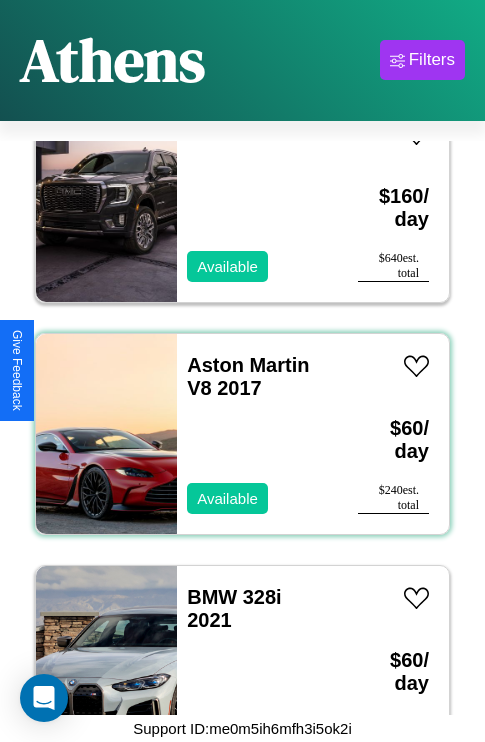 click on "Aston Martin   V8   2017 Available" at bounding box center [257, 434] 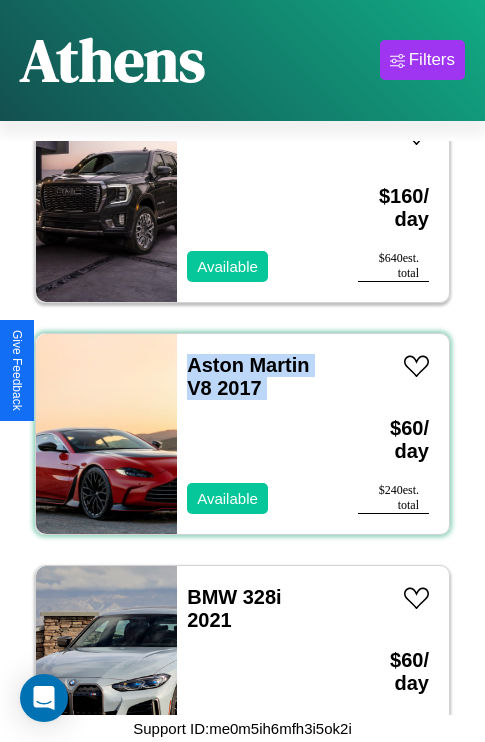 click on "Aston Martin   V8   2017 Available" at bounding box center (257, 434) 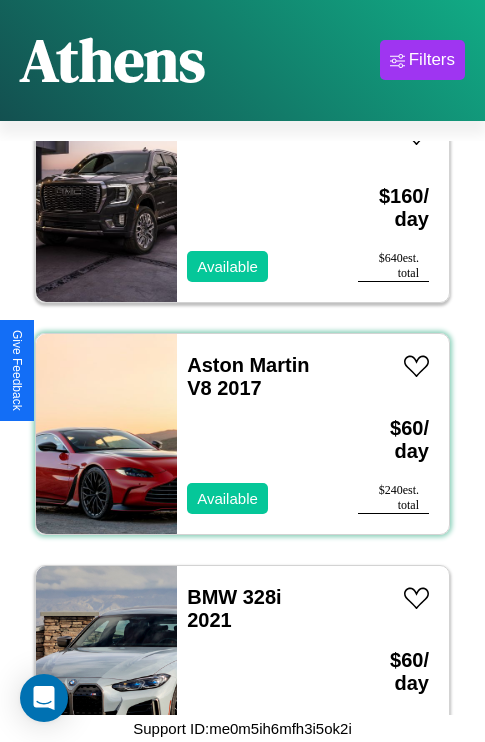 click on "Aston Martin   V8   2017 Available" at bounding box center (257, 434) 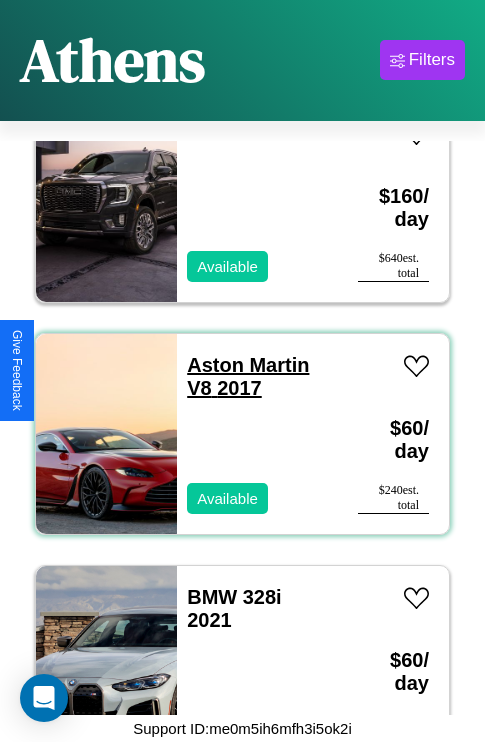 click on "Aston Martin   V8   2017" at bounding box center (248, 376) 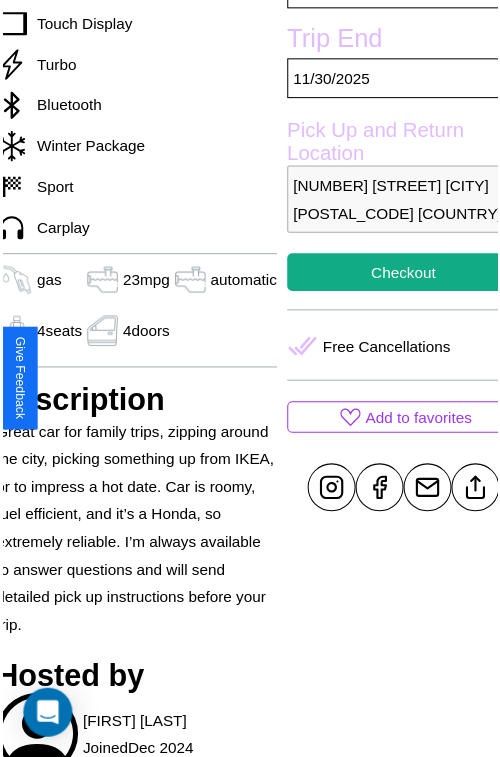 scroll, scrollTop: 641, scrollLeft: 84, axis: both 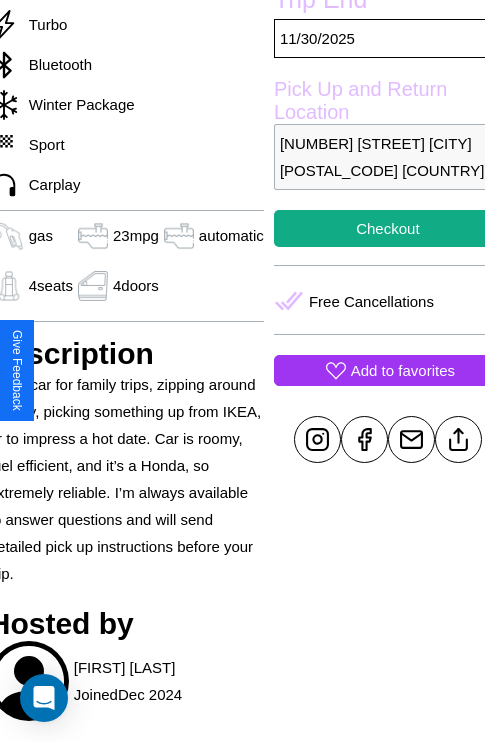 click on "Add to favorites" at bounding box center (403, 370) 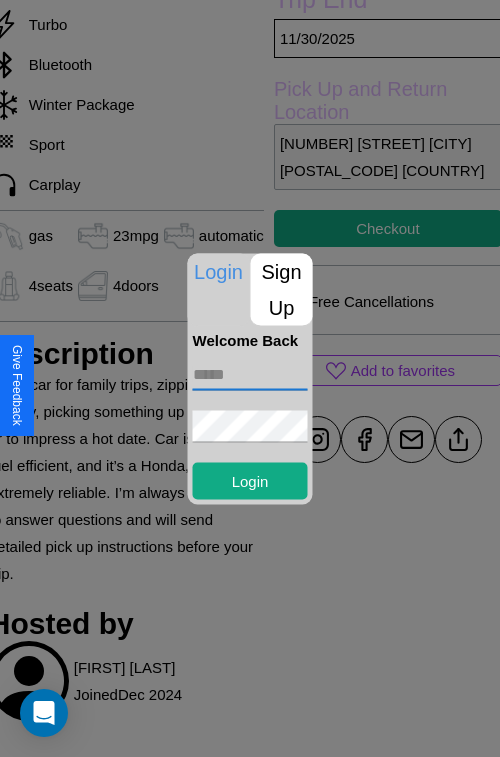 click at bounding box center (250, 374) 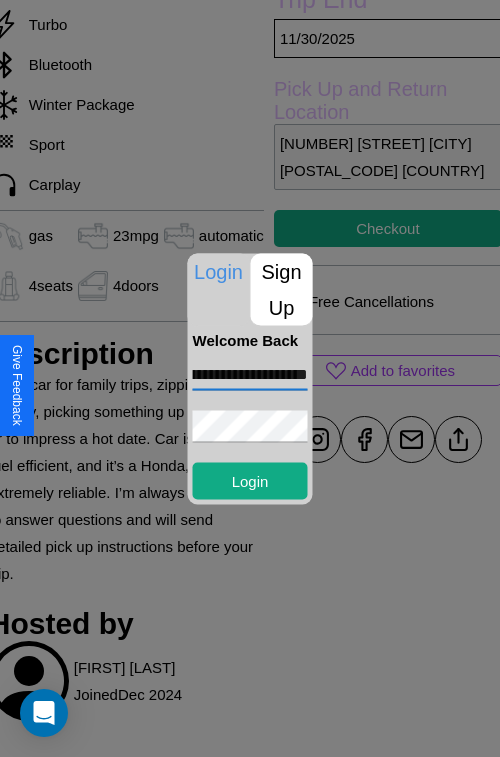 scroll, scrollTop: 0, scrollLeft: 79, axis: horizontal 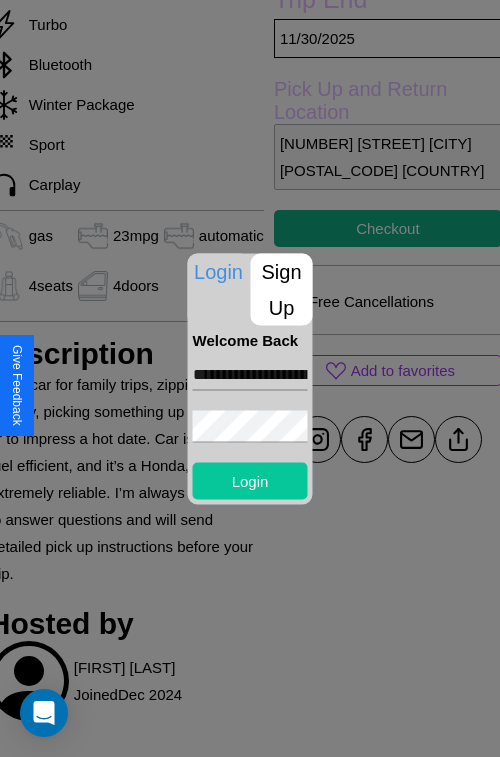 click on "Login" at bounding box center [250, 480] 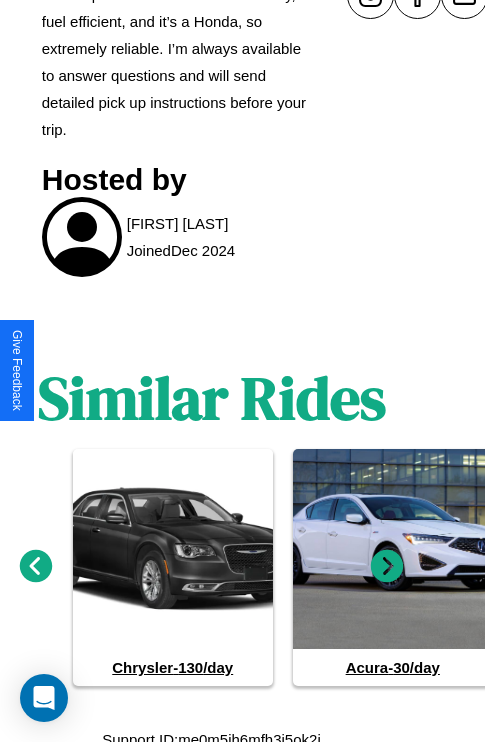 scroll, scrollTop: 1096, scrollLeft: 30, axis: both 